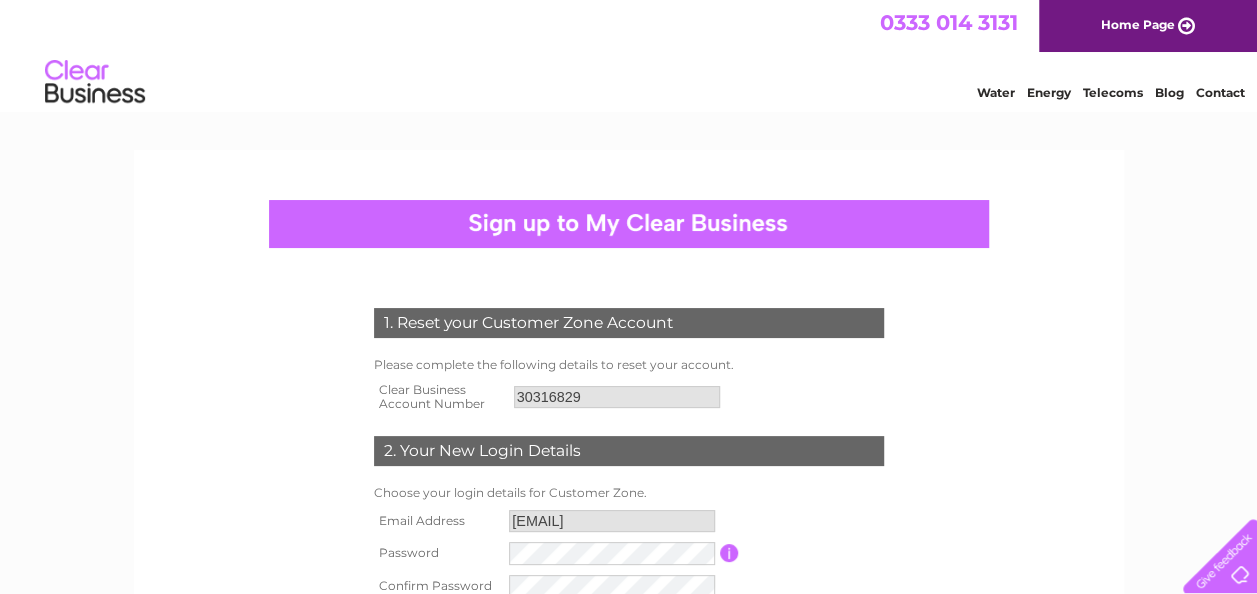 scroll, scrollTop: 0, scrollLeft: 0, axis: both 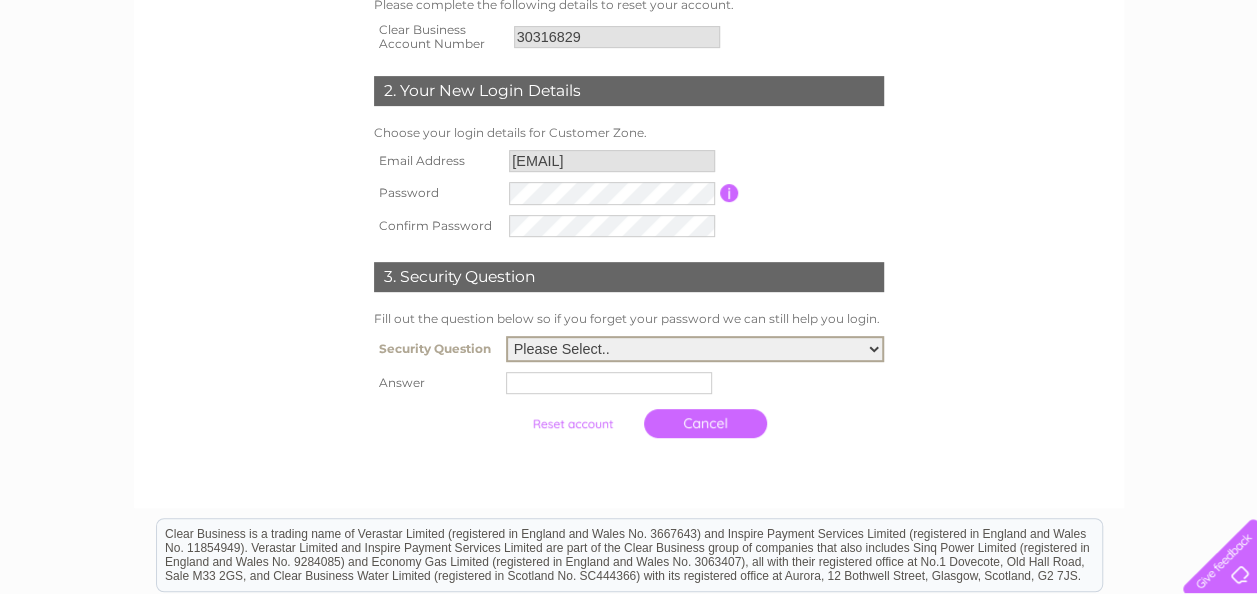 click on "Please Select..
In what town or city was your first job?
In what town or city did you meet your spouse/partner?
In what town or city did your mother and father meet?
What street did you live on as a child?
What was the name of your first pet?
Who was your childhood hero?" at bounding box center [695, 349] 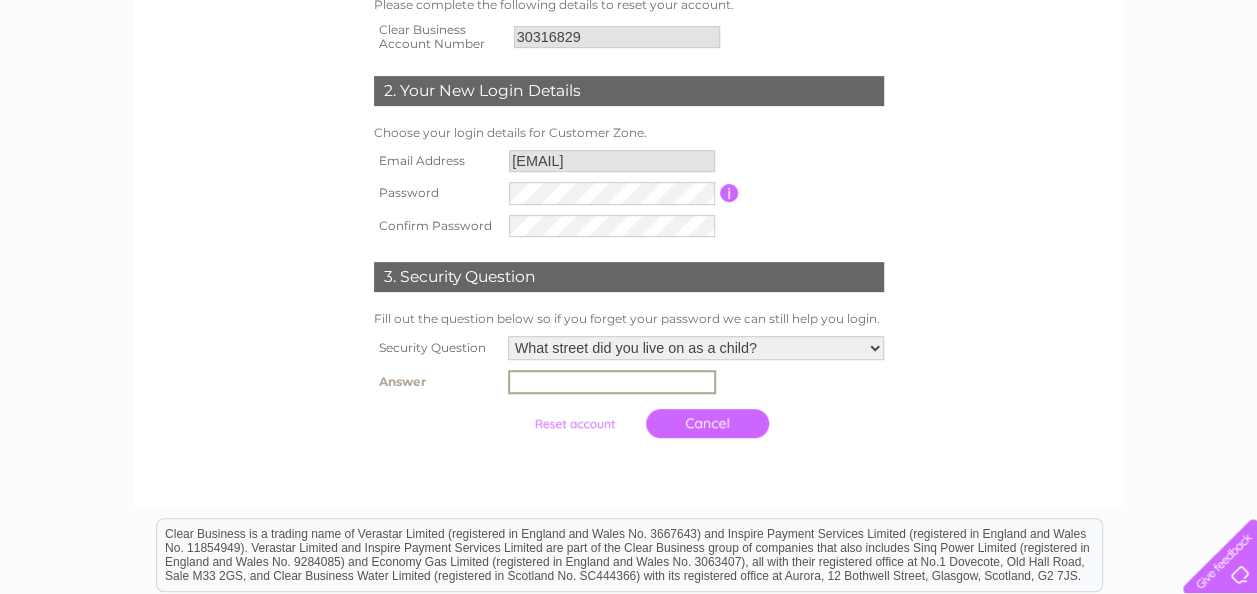 click at bounding box center (612, 382) 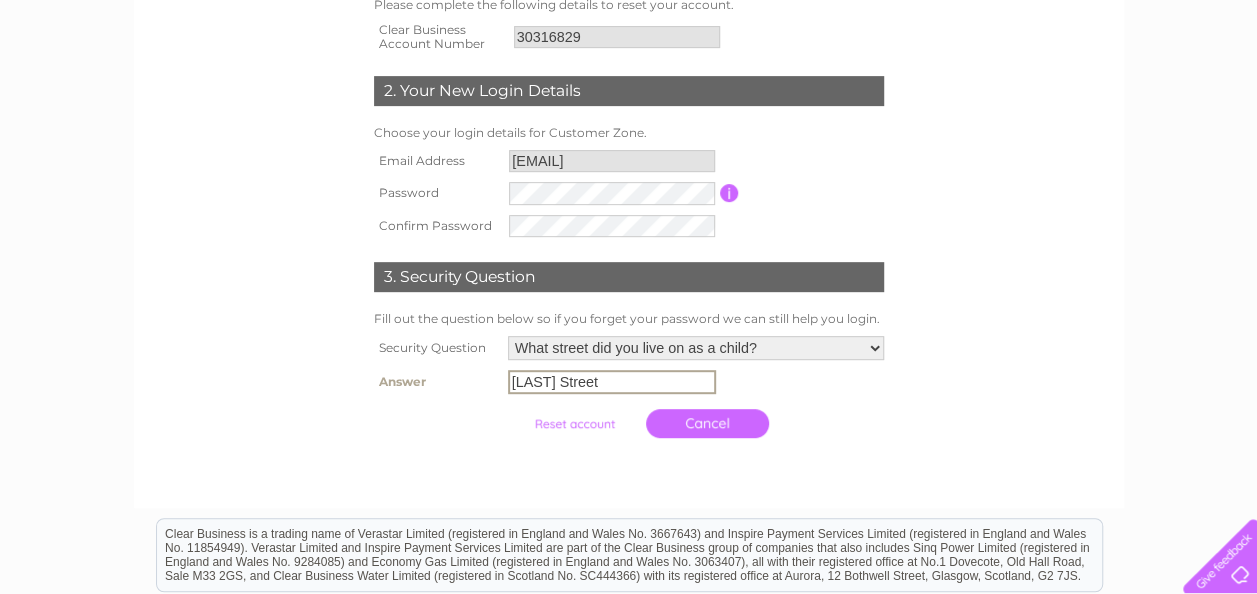 type on "Wedderburn Street" 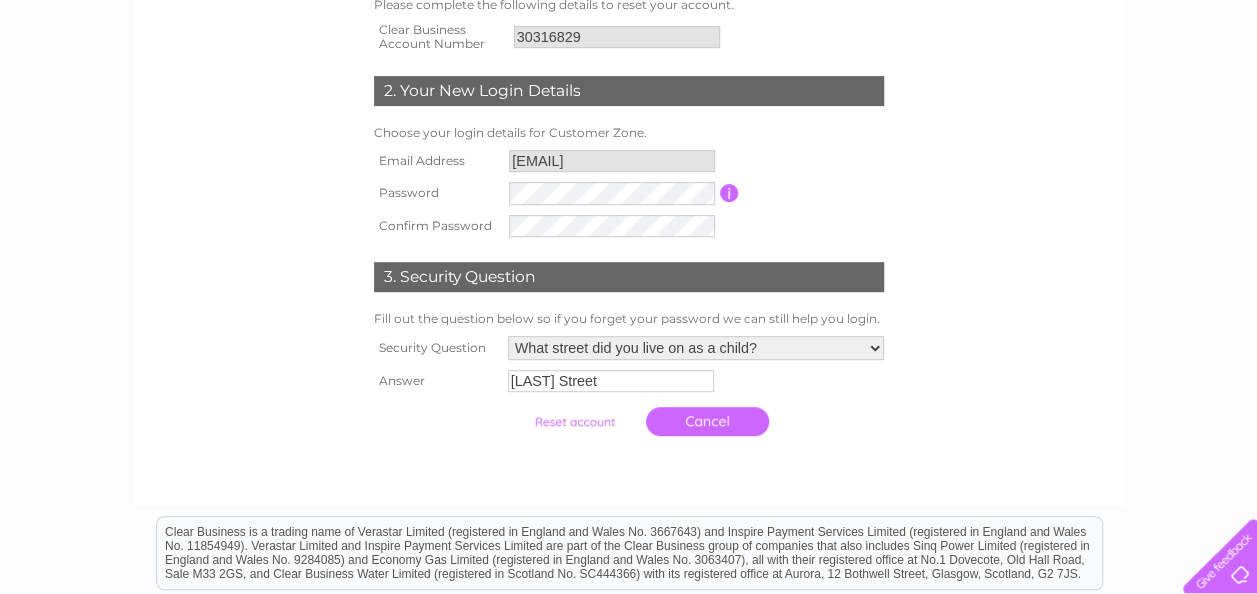 scroll, scrollTop: 629, scrollLeft: 0, axis: vertical 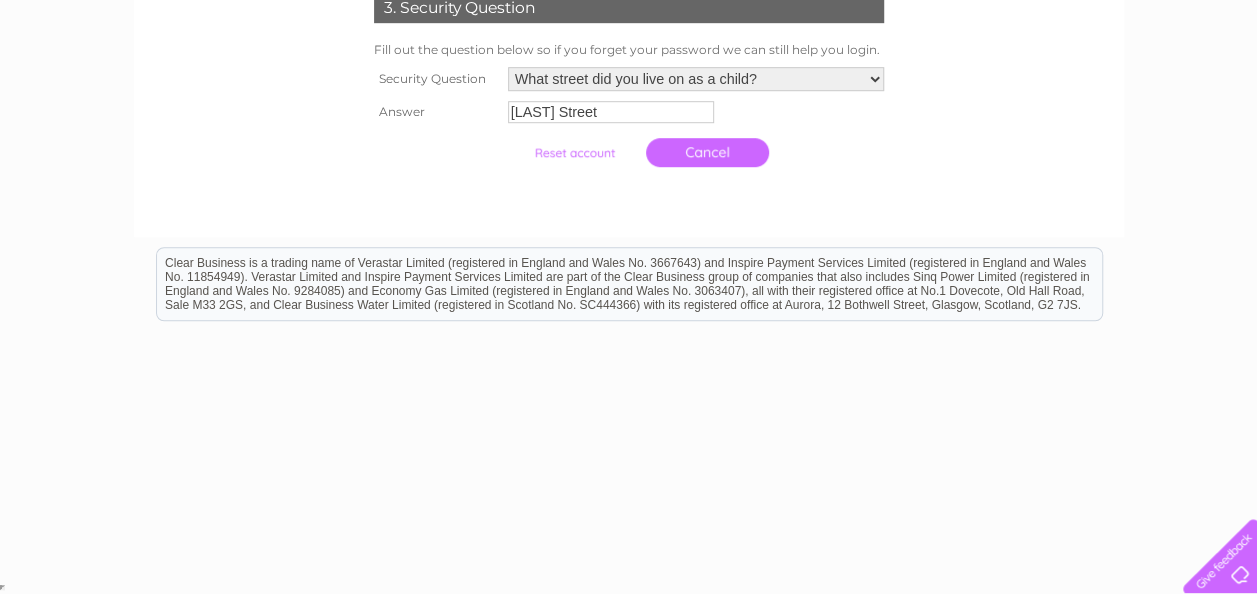 click on "1. Reset your Customer Zone Account
Please complete the following details to reset your account.
Clear Business Account Number
30316829
2. Your New Login Details" at bounding box center (628, 50) 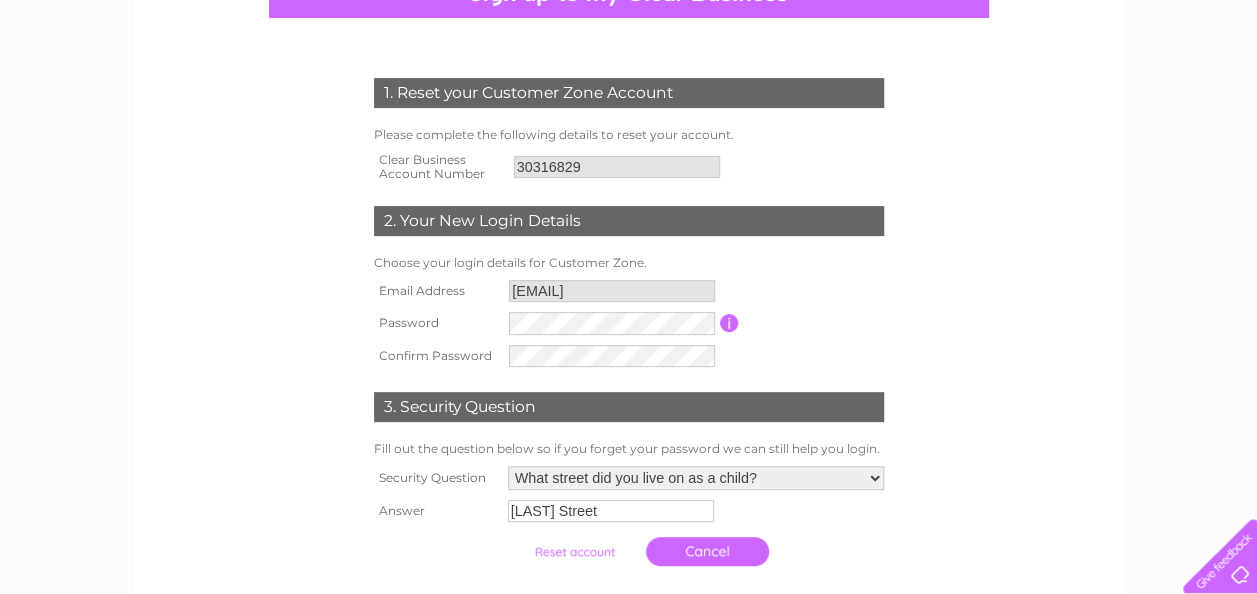 scroll, scrollTop: 270, scrollLeft: 0, axis: vertical 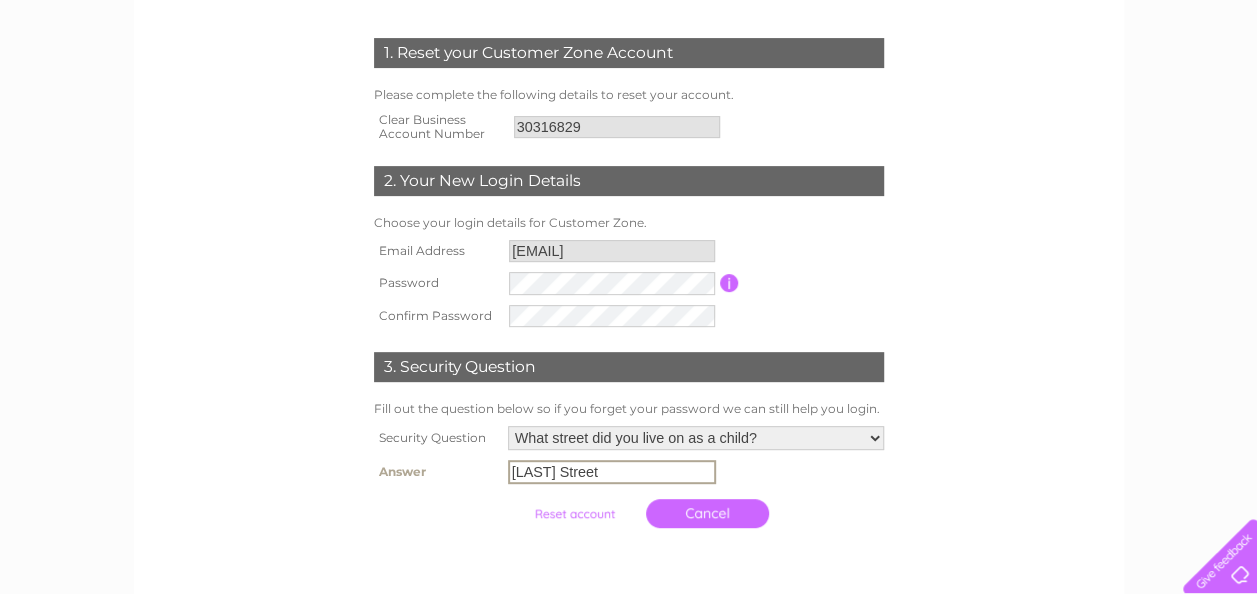 click on "Wedderburn Street" at bounding box center [612, 472] 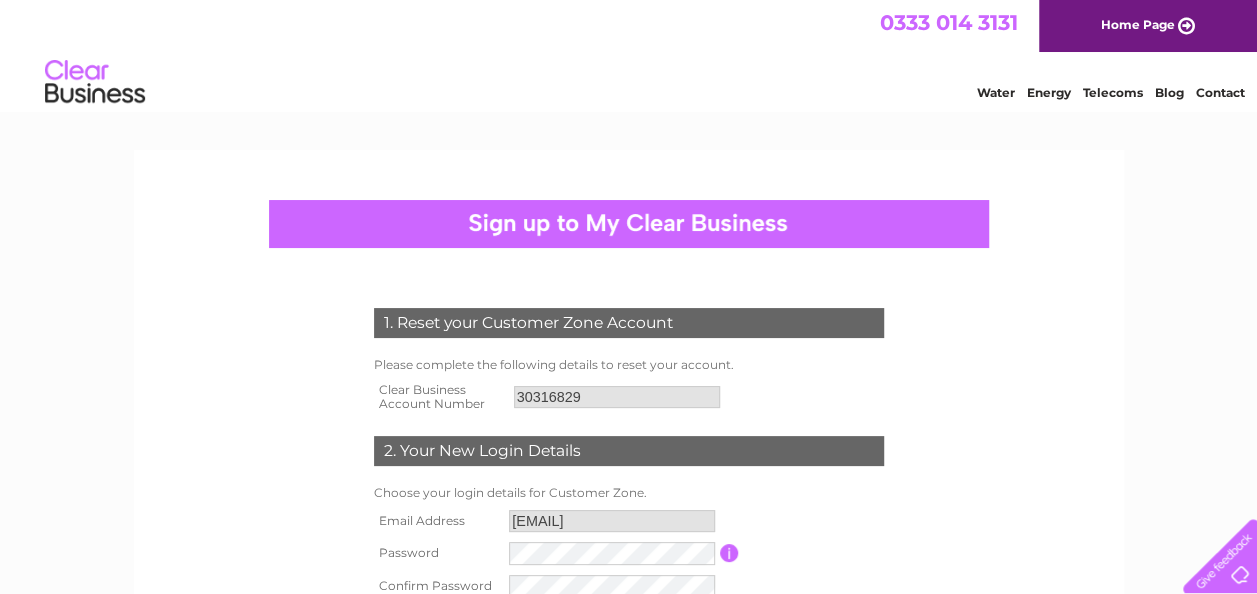 scroll, scrollTop: 519, scrollLeft: 0, axis: vertical 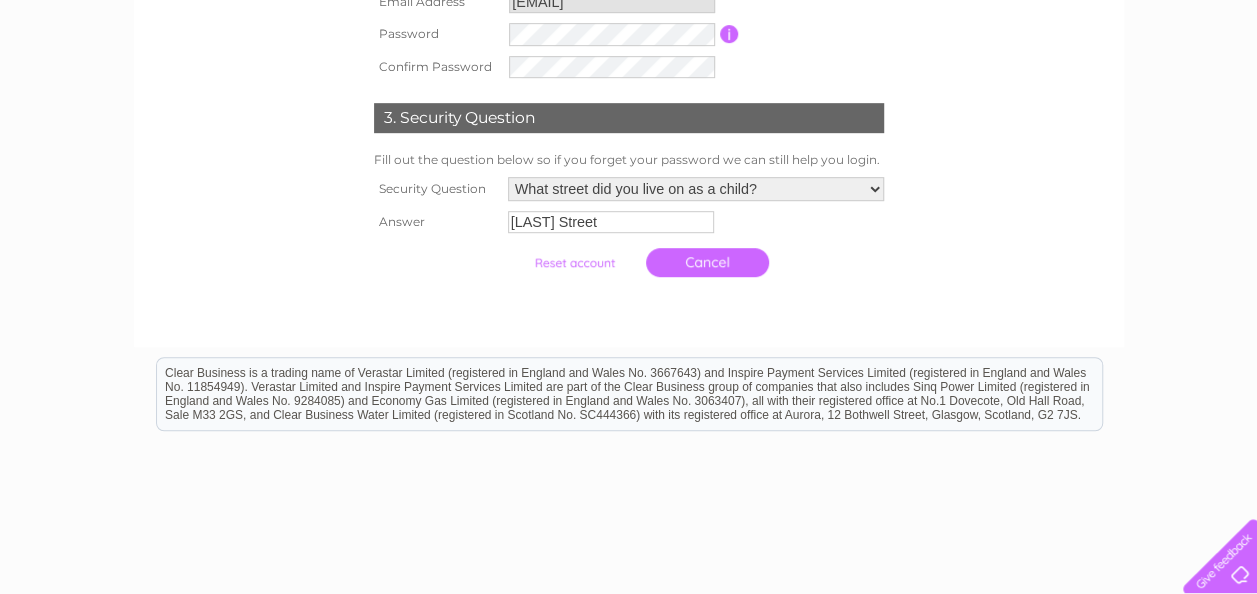 click at bounding box center [574, 263] 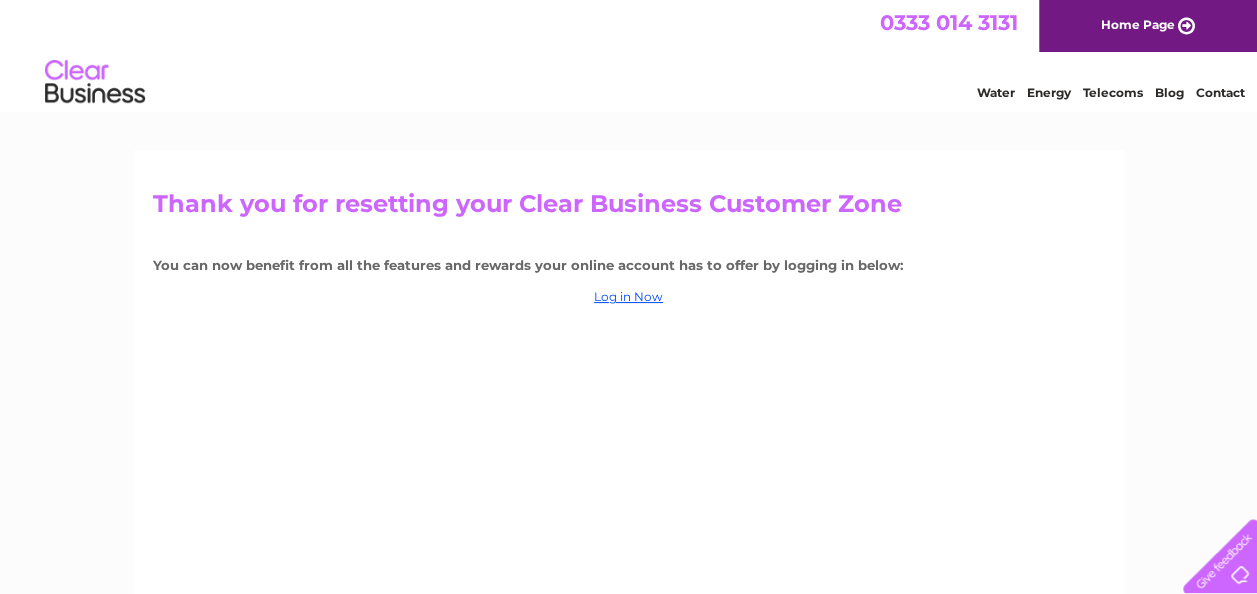 scroll, scrollTop: 0, scrollLeft: 0, axis: both 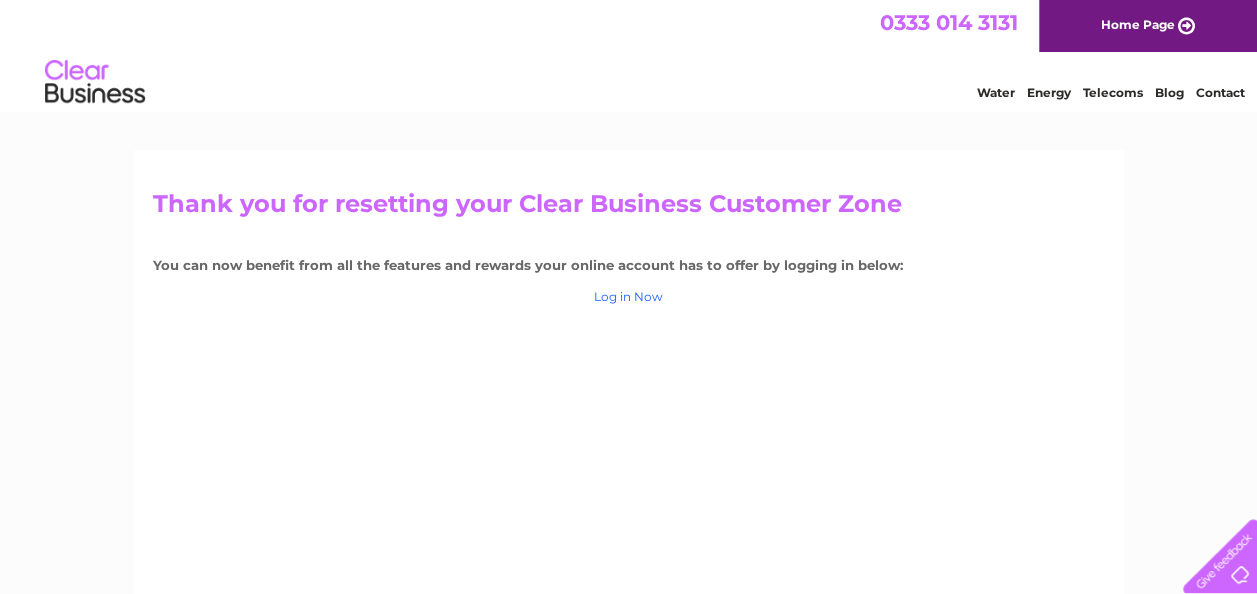 click on "Log in Now" at bounding box center [628, 296] 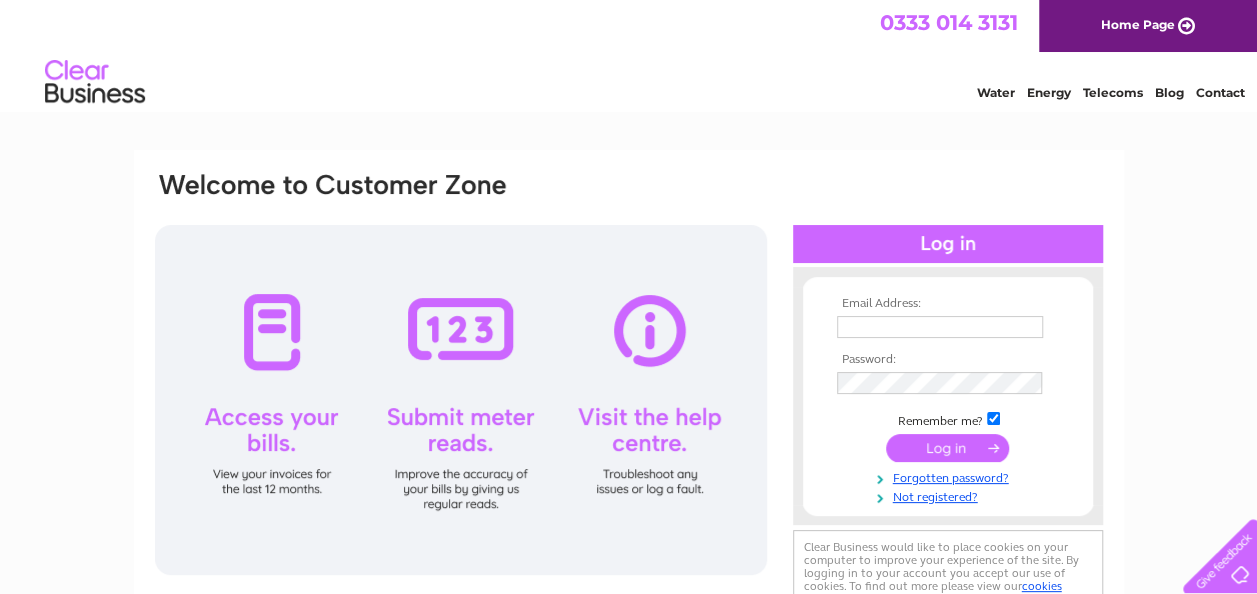 scroll, scrollTop: 0, scrollLeft: 0, axis: both 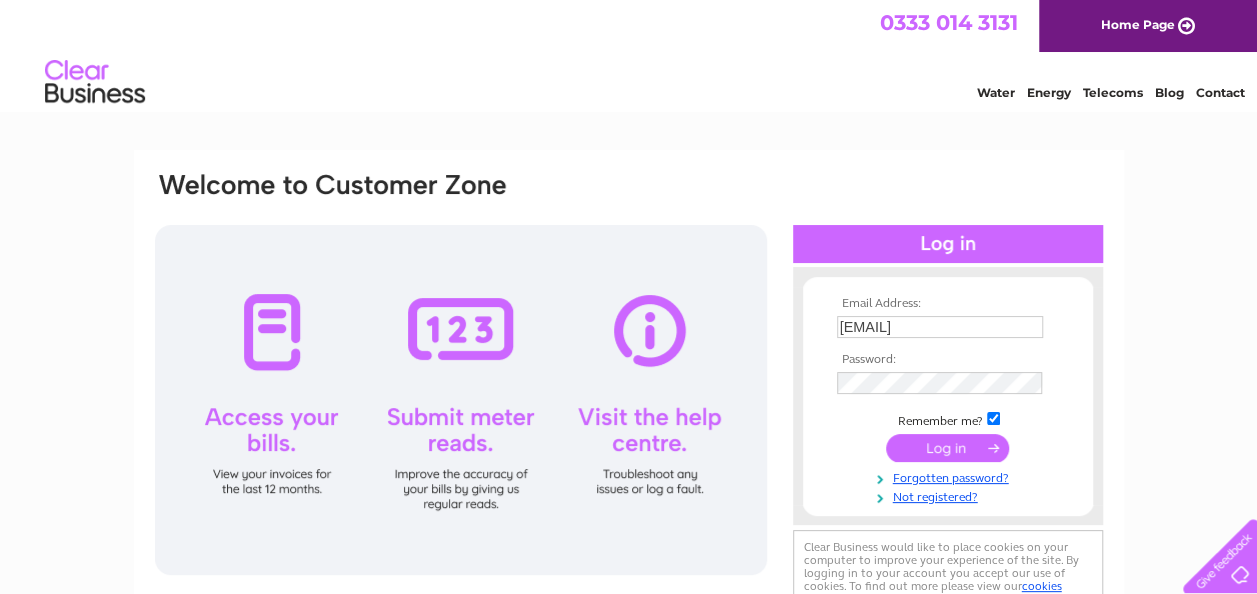 click at bounding box center (947, 448) 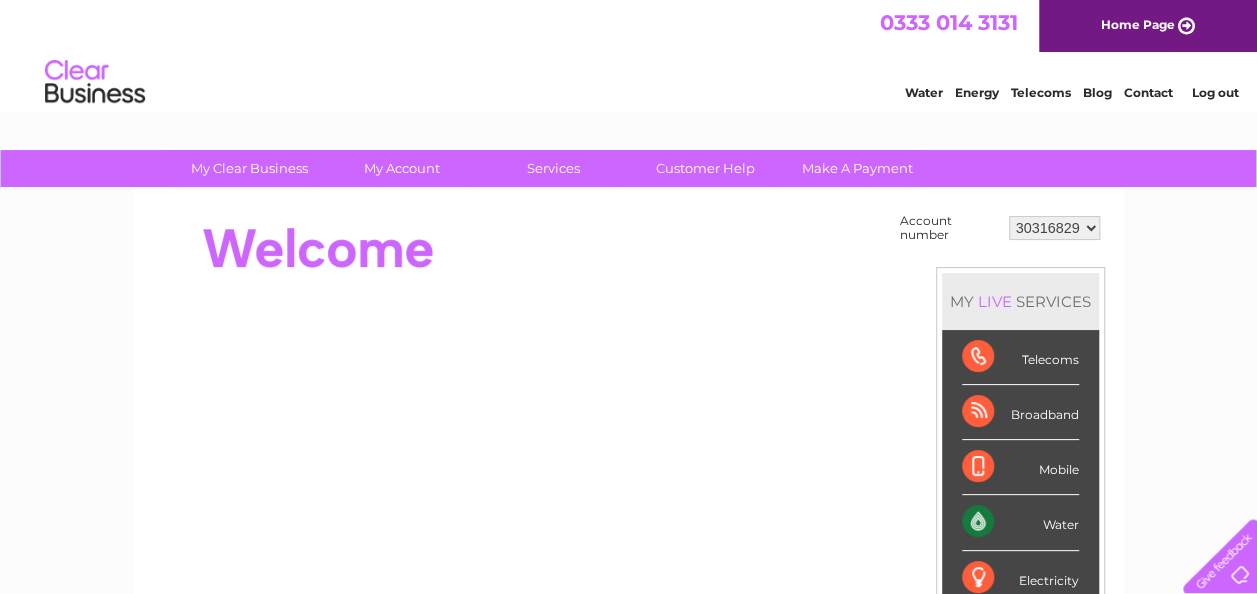 scroll, scrollTop: 0, scrollLeft: 0, axis: both 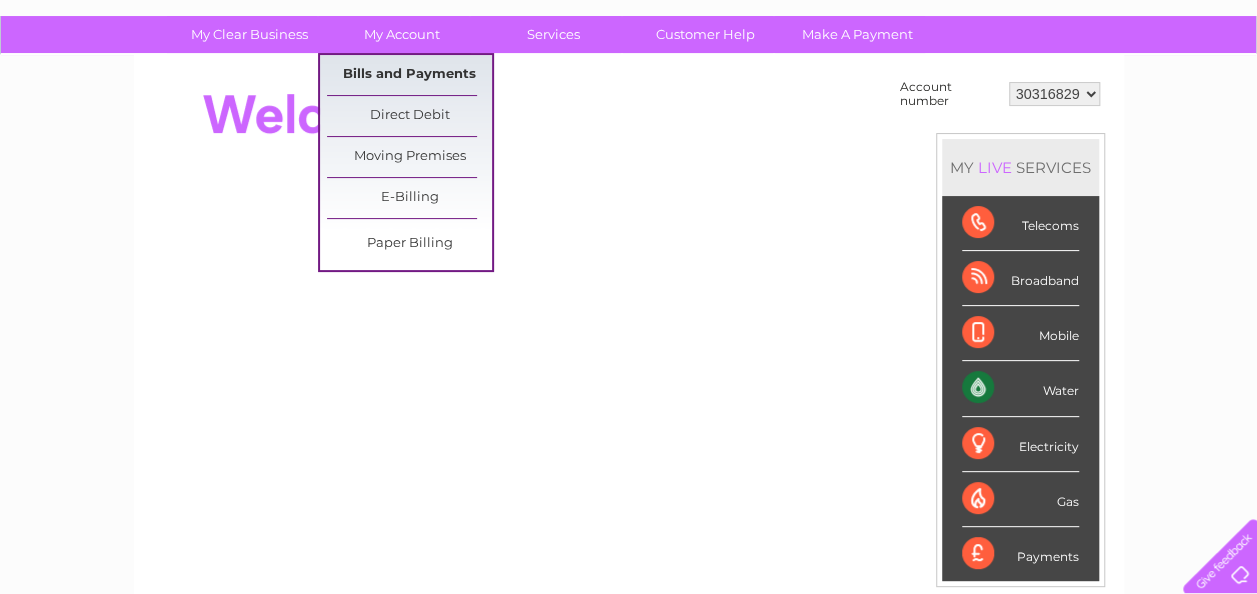 click on "Bills and Payments" at bounding box center [409, 75] 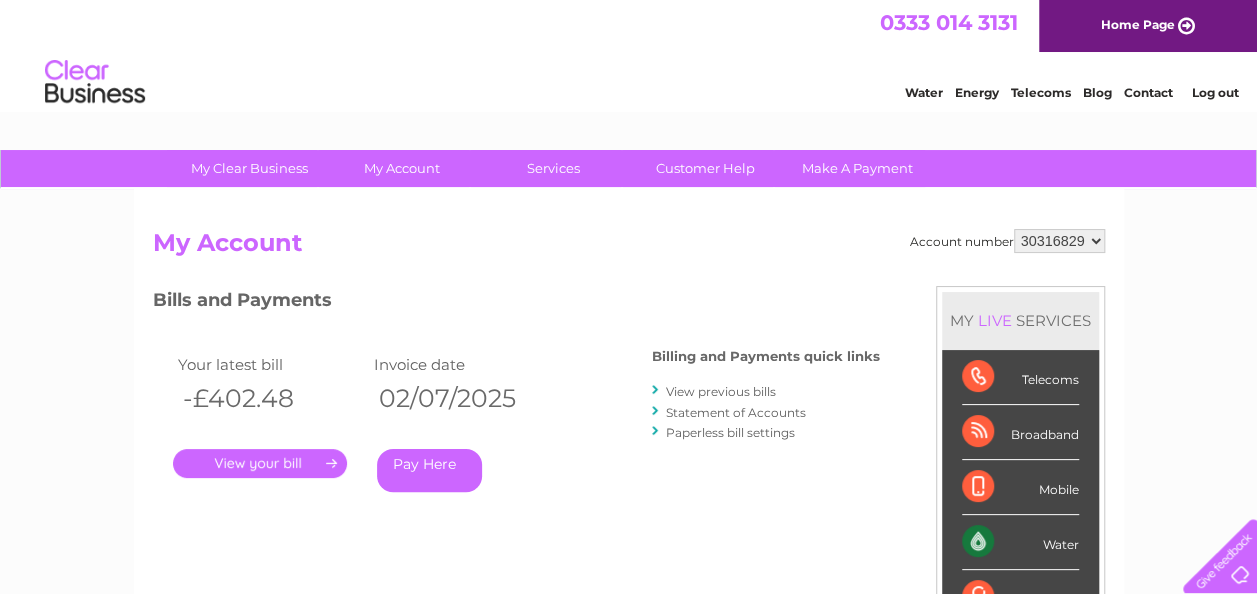 scroll, scrollTop: 0, scrollLeft: 0, axis: both 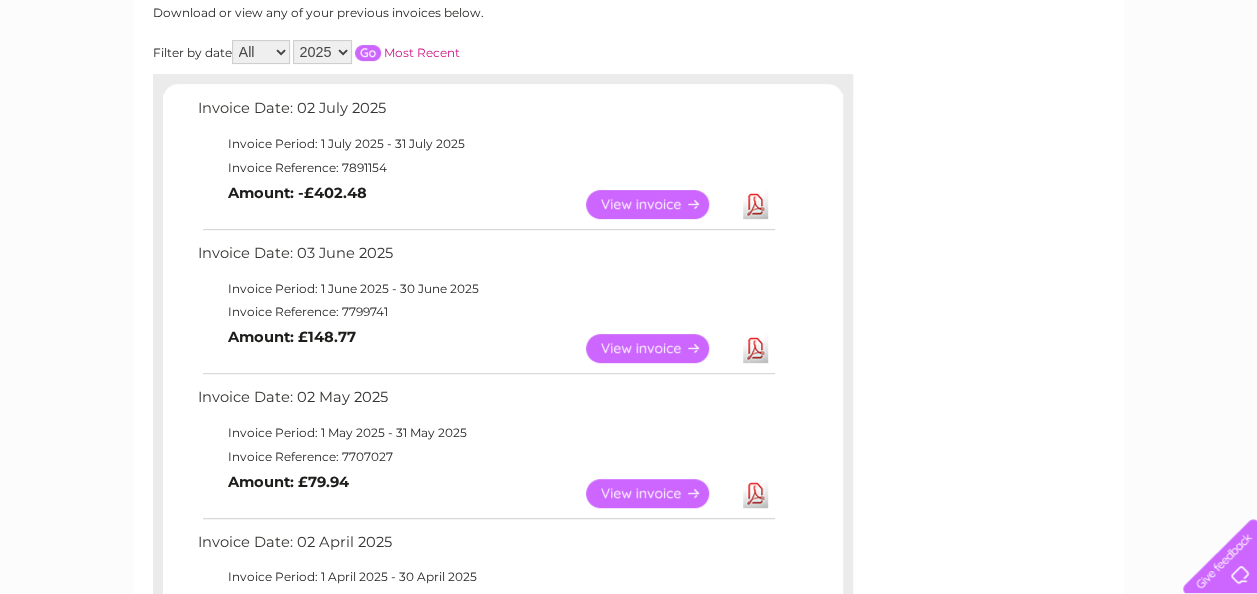 click on "View" at bounding box center [659, 348] 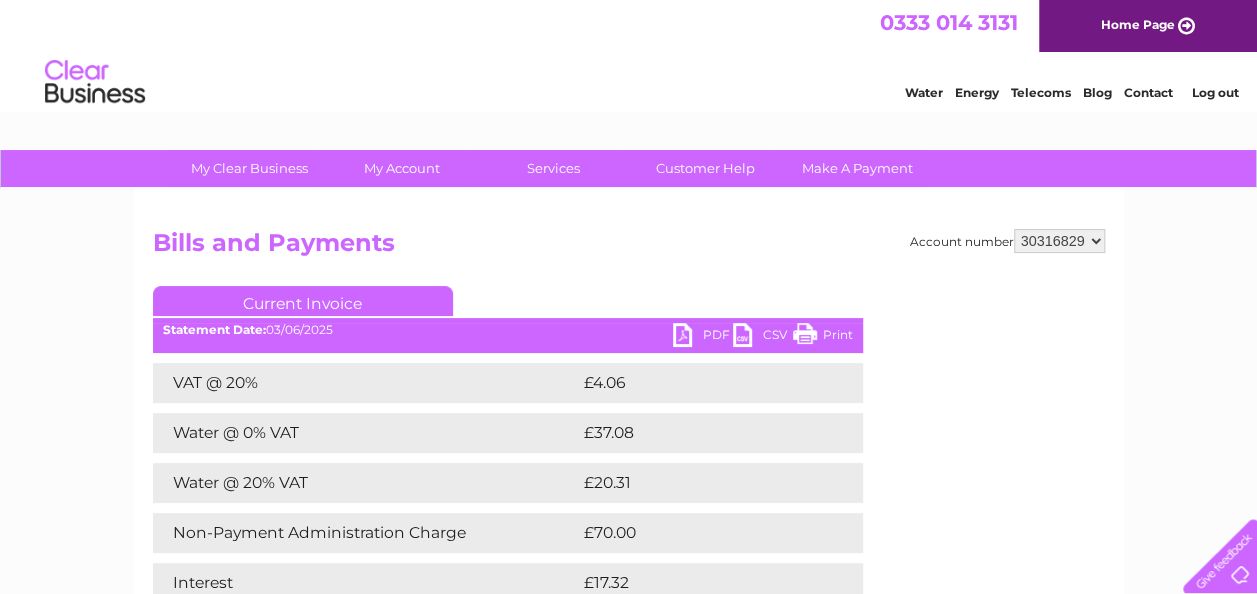 scroll, scrollTop: 0, scrollLeft: 0, axis: both 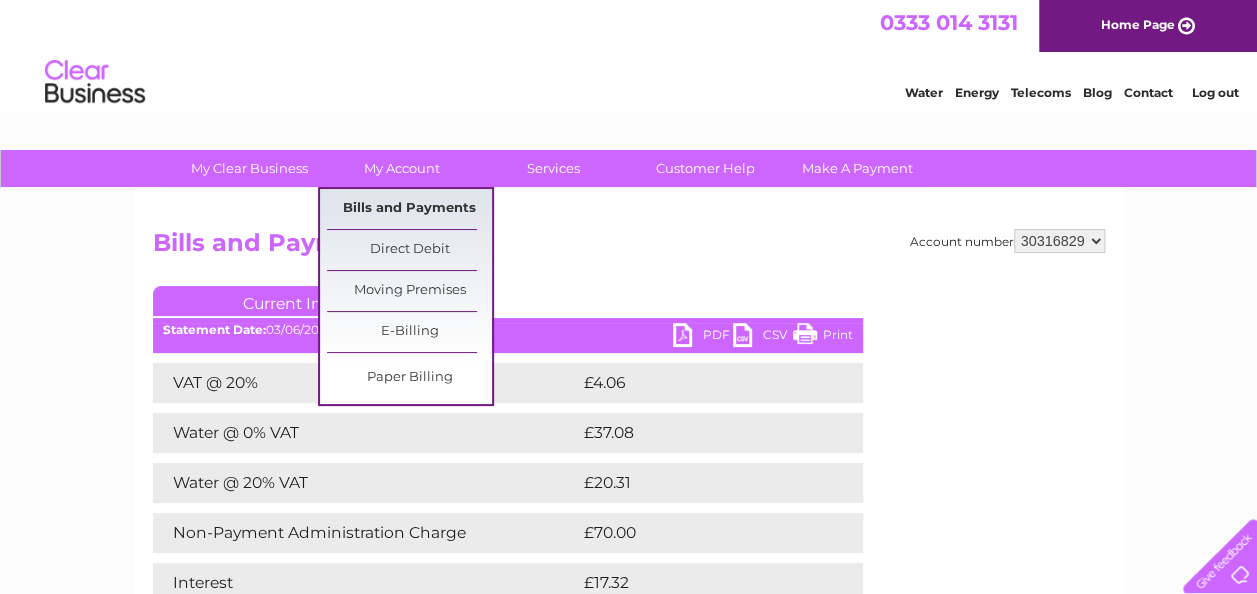 click on "Bills and Payments" at bounding box center (409, 209) 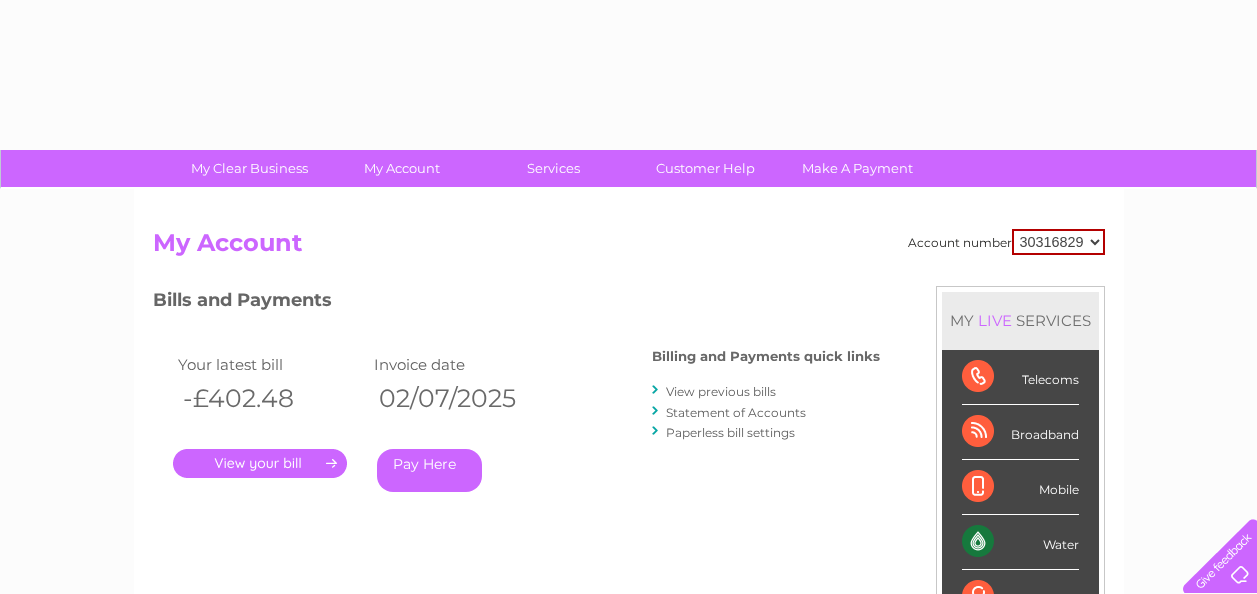 scroll, scrollTop: 0, scrollLeft: 0, axis: both 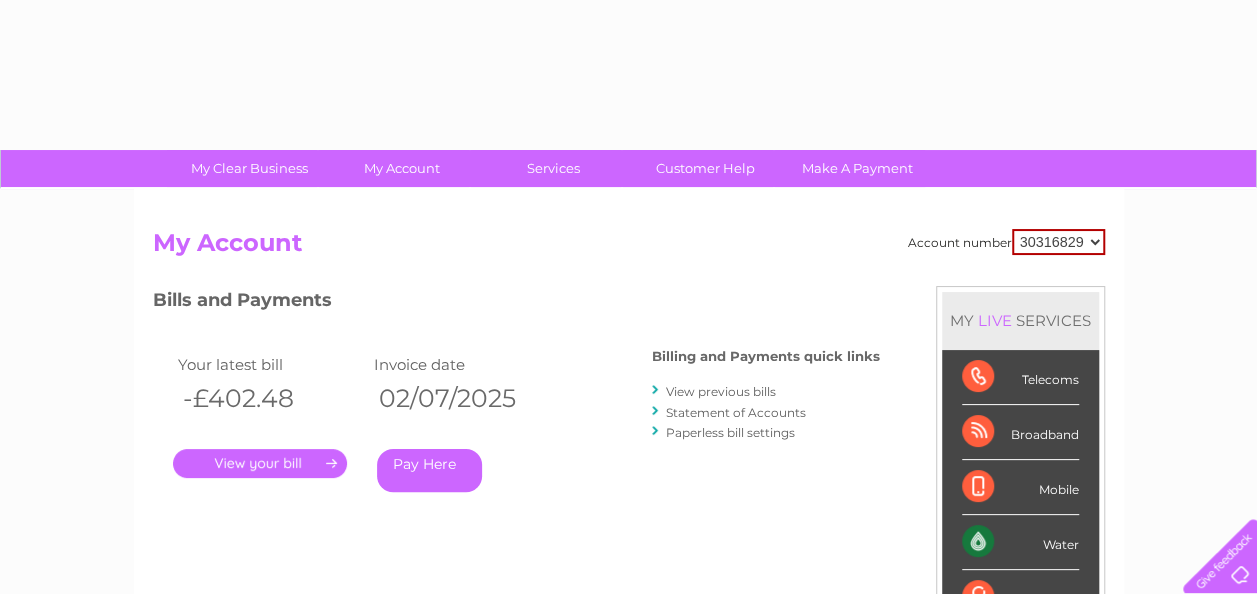 click on "Account number    [NUMBER]
My Account
MY LIVE SERVICES
Telecoms
Broadband
Mobile
Water
Electricity
Gas
Payments
Bills and Payments
Billing and Payments quick links" at bounding box center [629, 520] 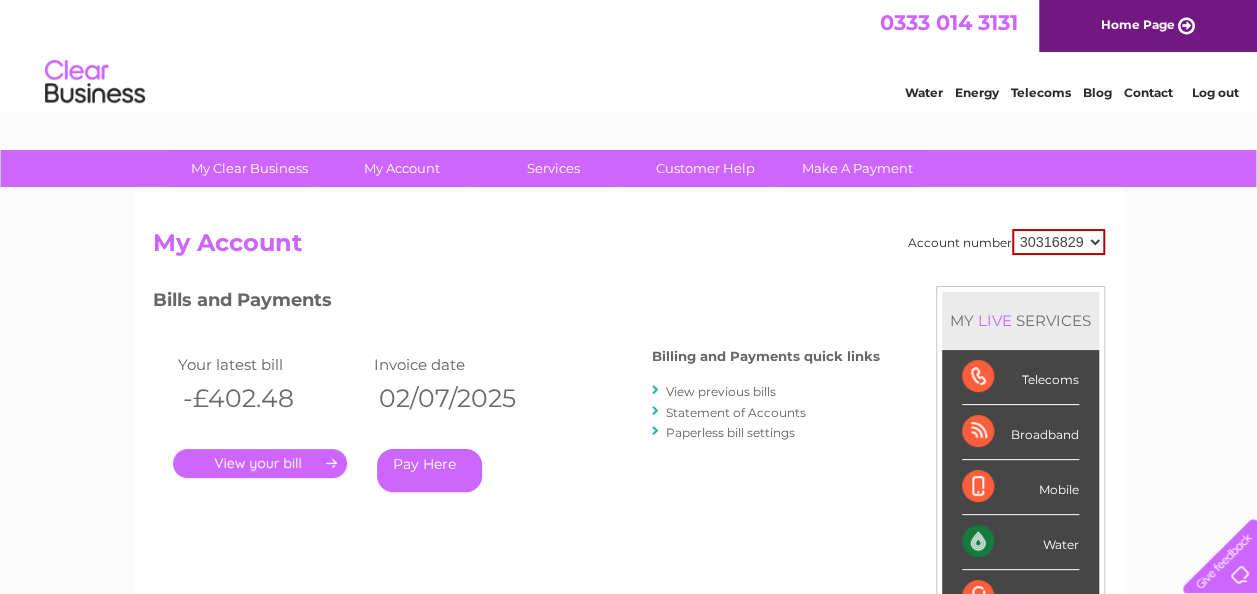 scroll, scrollTop: 0, scrollLeft: 0, axis: both 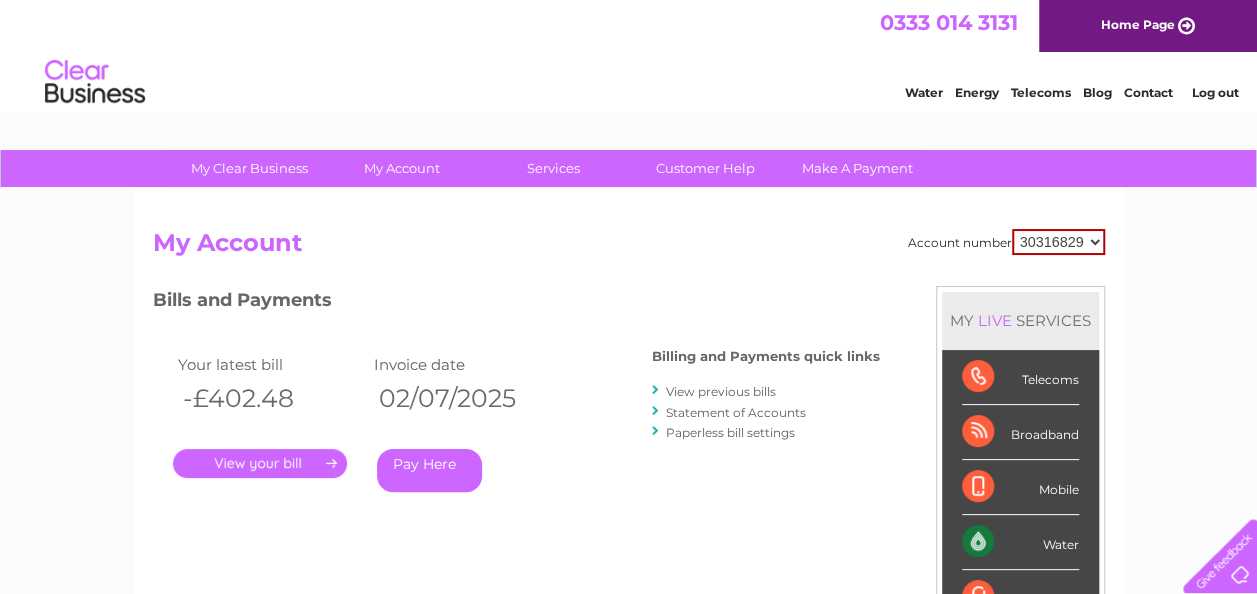 click on "View previous bills" at bounding box center (721, 391) 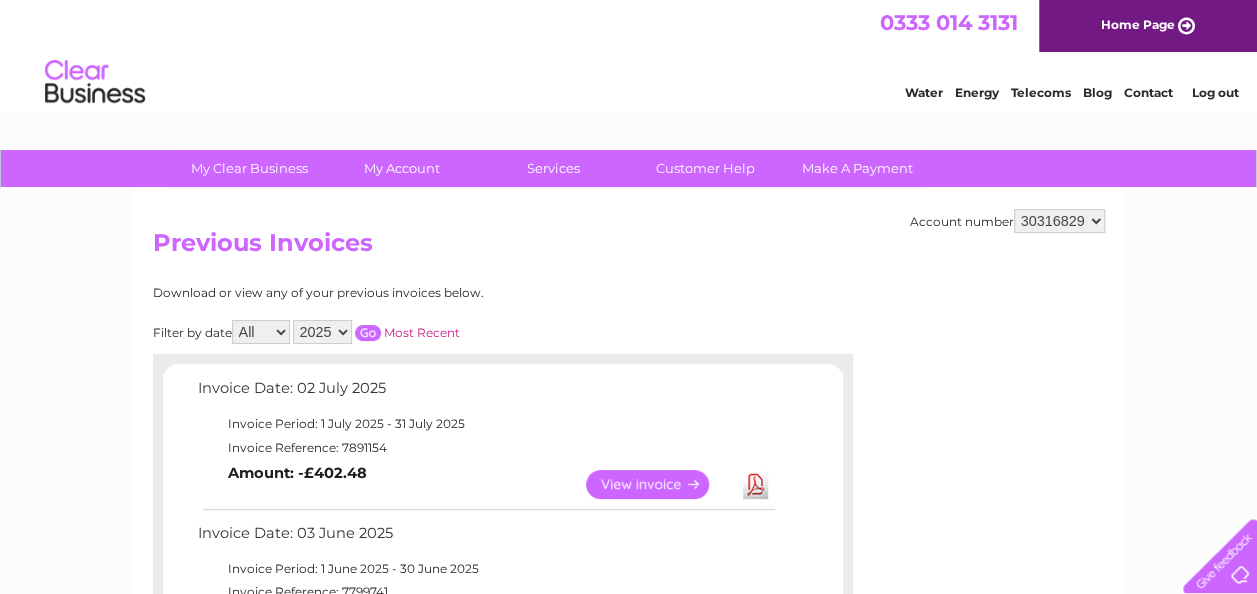 scroll, scrollTop: 0, scrollLeft: 0, axis: both 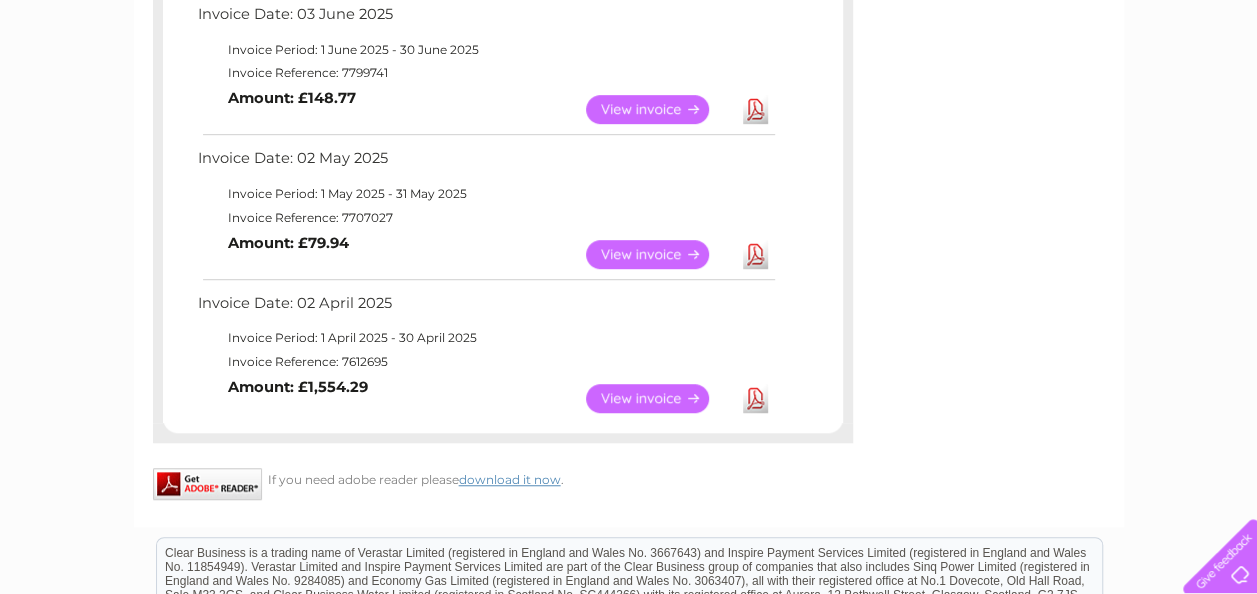 click on "View" at bounding box center [659, 398] 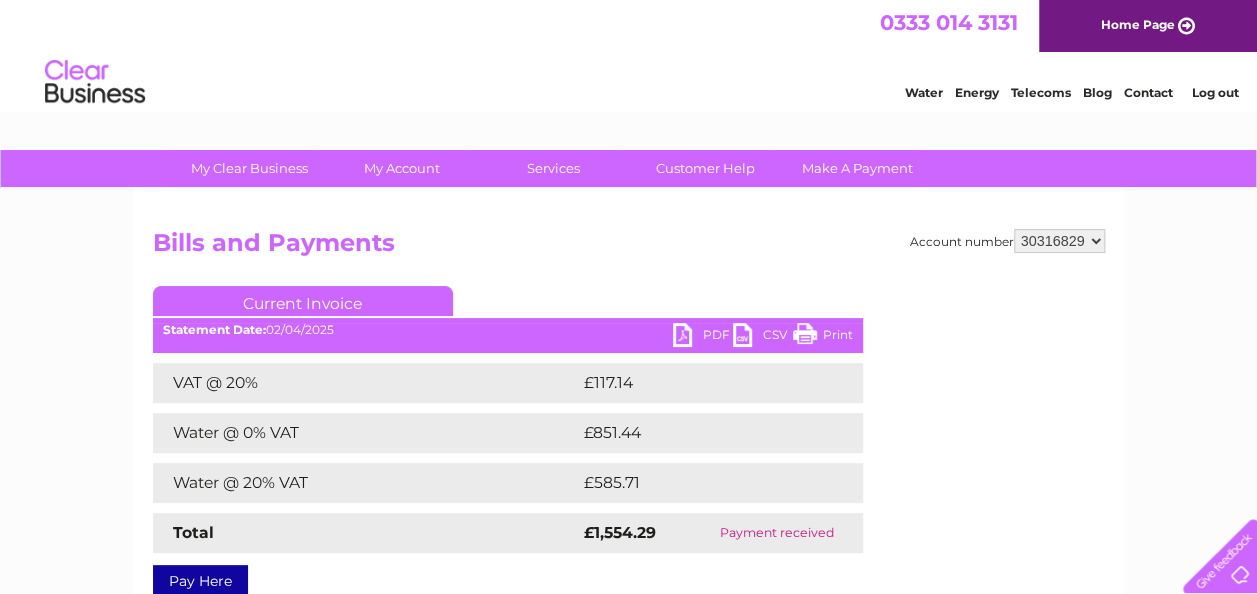 scroll, scrollTop: 0, scrollLeft: 0, axis: both 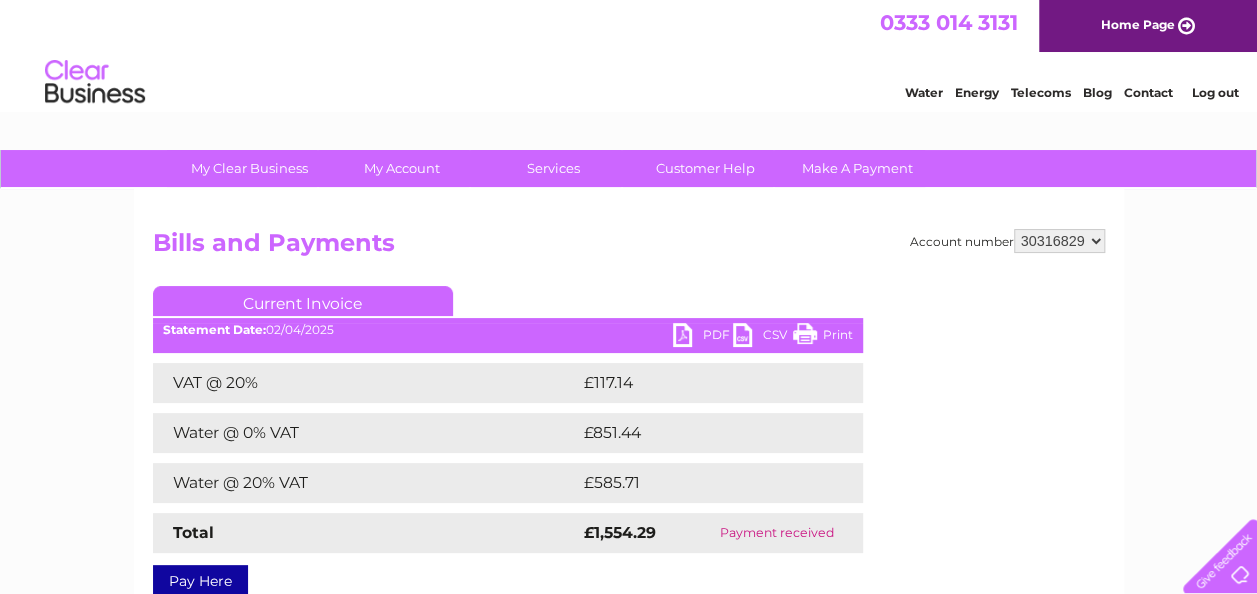 click on "PDF" at bounding box center [703, 337] 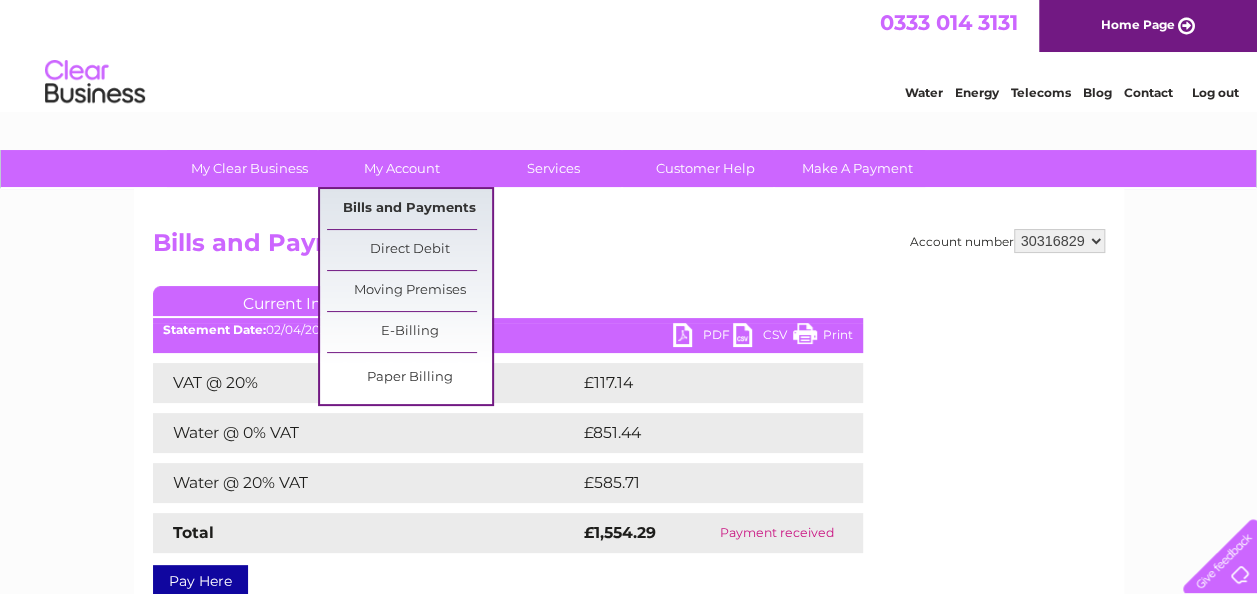 drag, startPoint x: 412, startPoint y: 215, endPoint x: 368, endPoint y: 207, distance: 44.72136 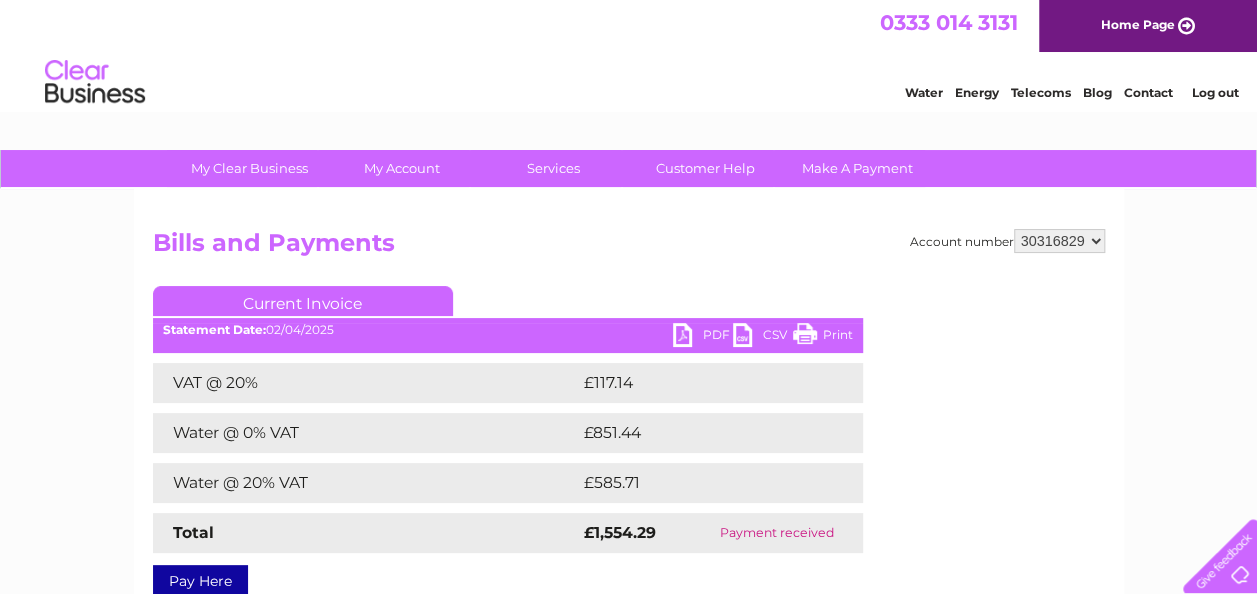 scroll, scrollTop: 12, scrollLeft: 0, axis: vertical 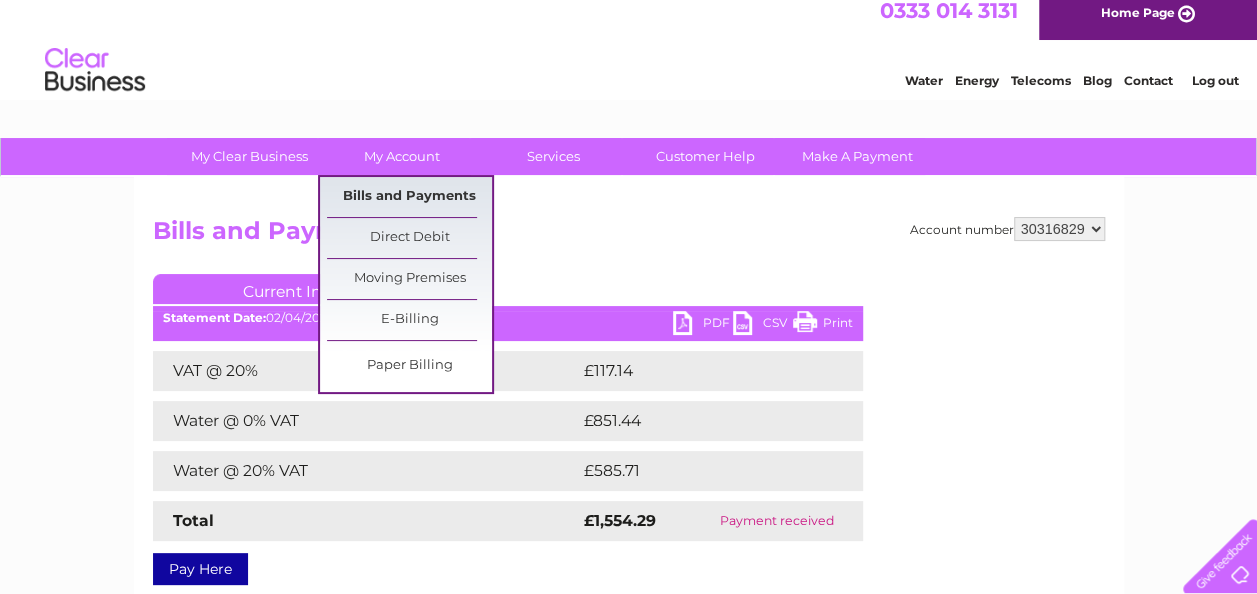click on "Bills and Payments" at bounding box center [409, 197] 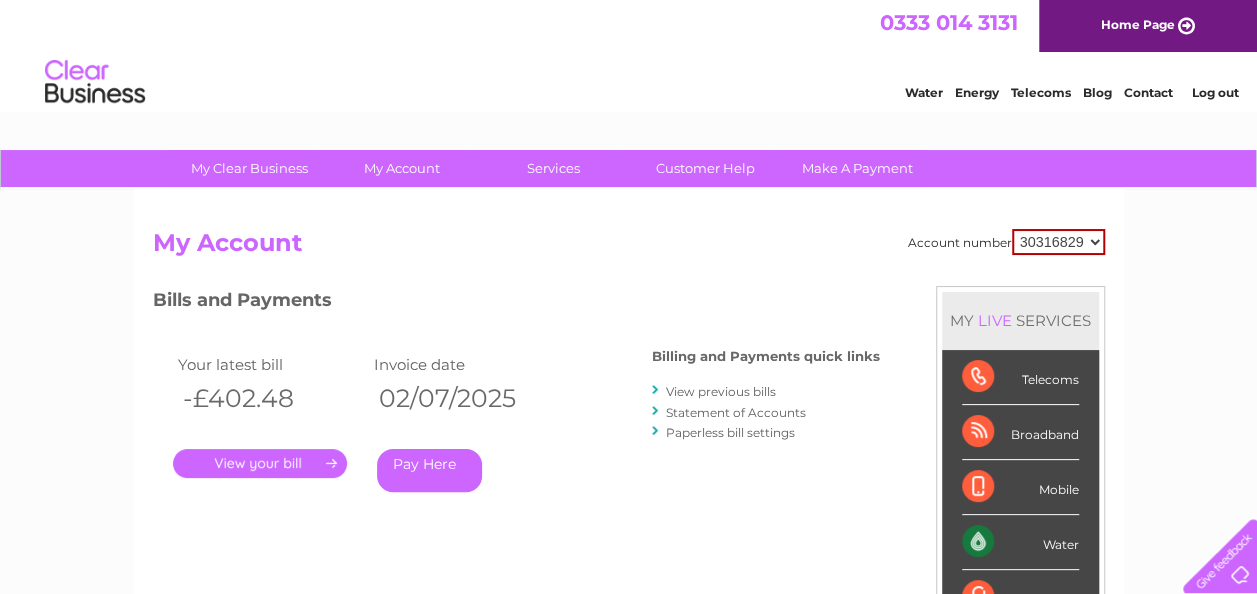scroll, scrollTop: 0, scrollLeft: 0, axis: both 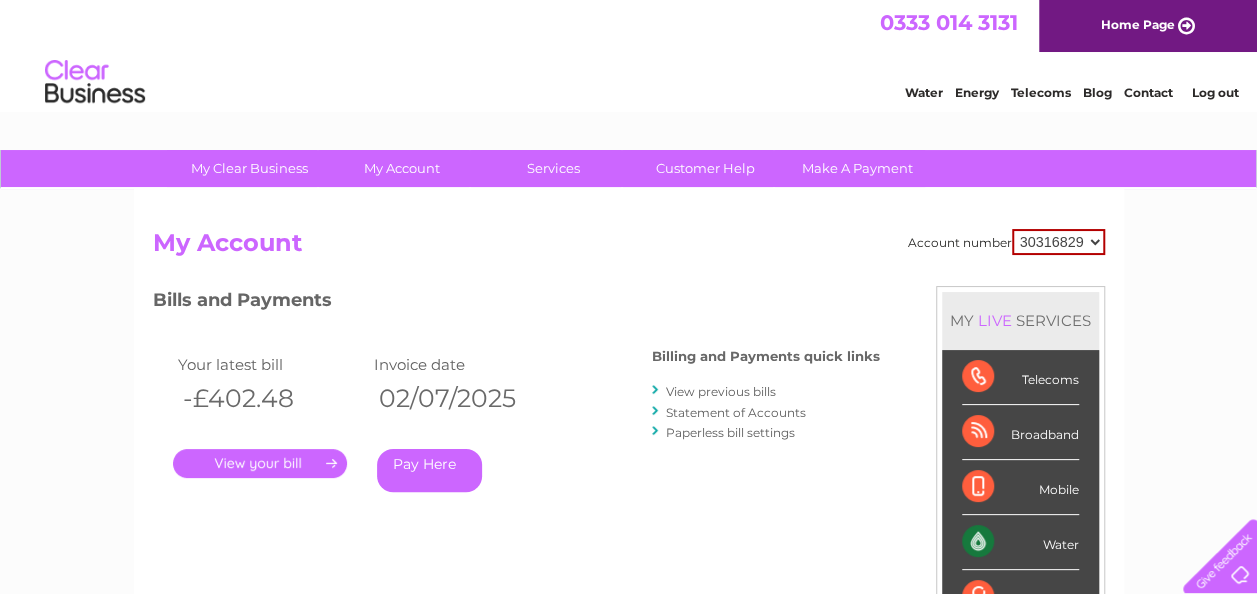 click on "View previous bills" at bounding box center (721, 391) 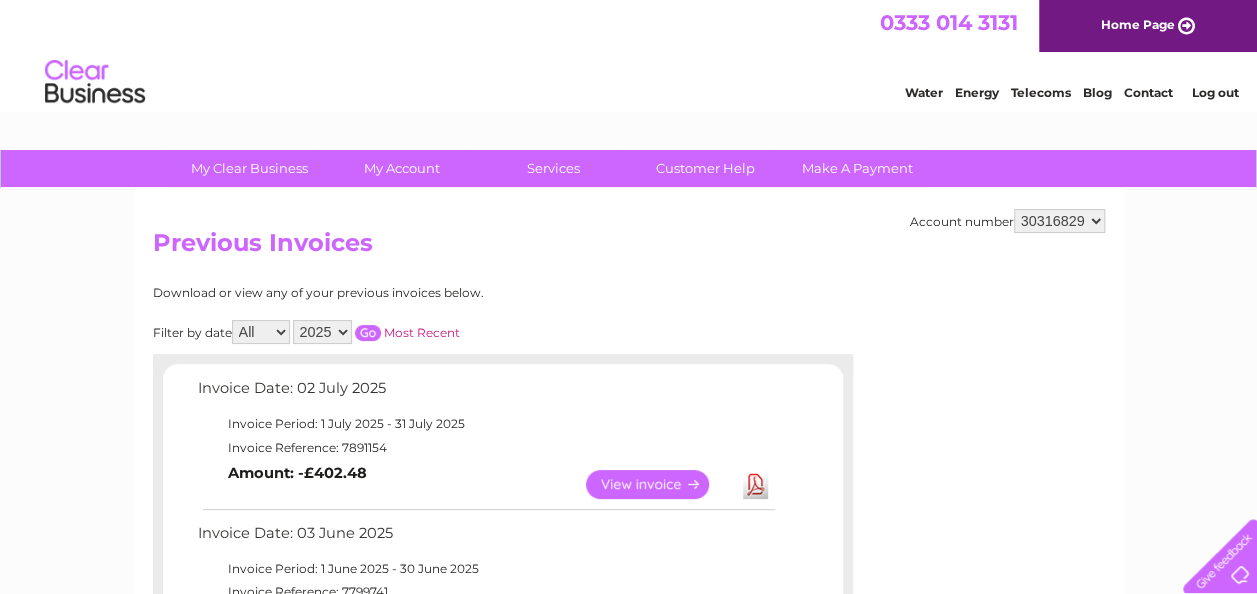 scroll, scrollTop: 0, scrollLeft: 0, axis: both 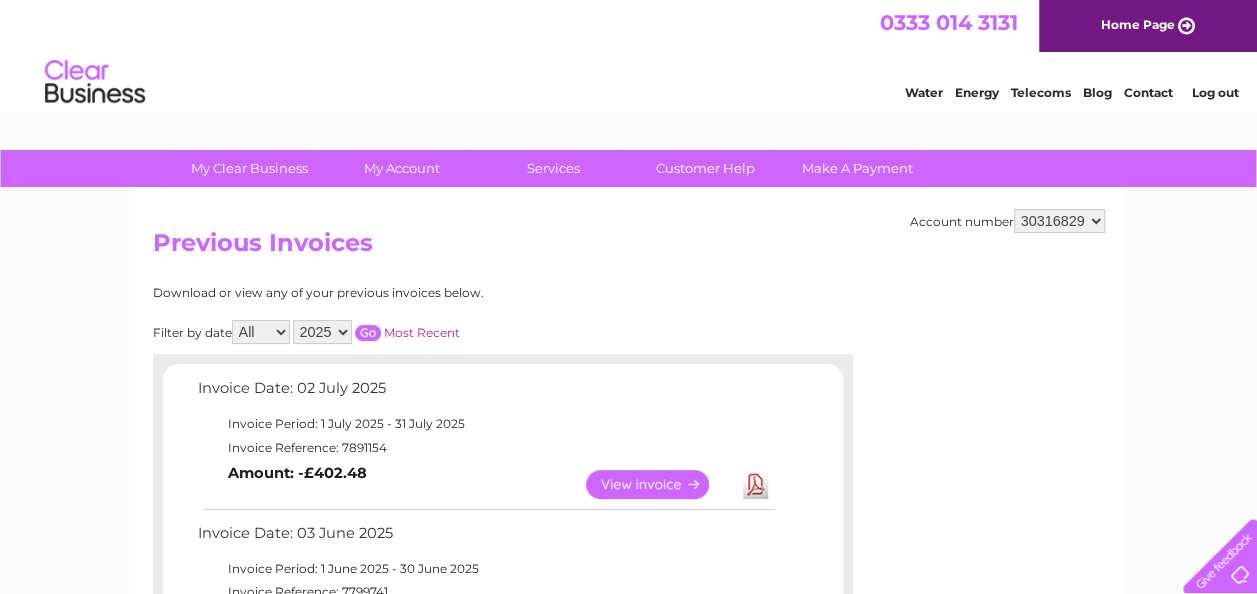 click on "Download" at bounding box center [755, 484] 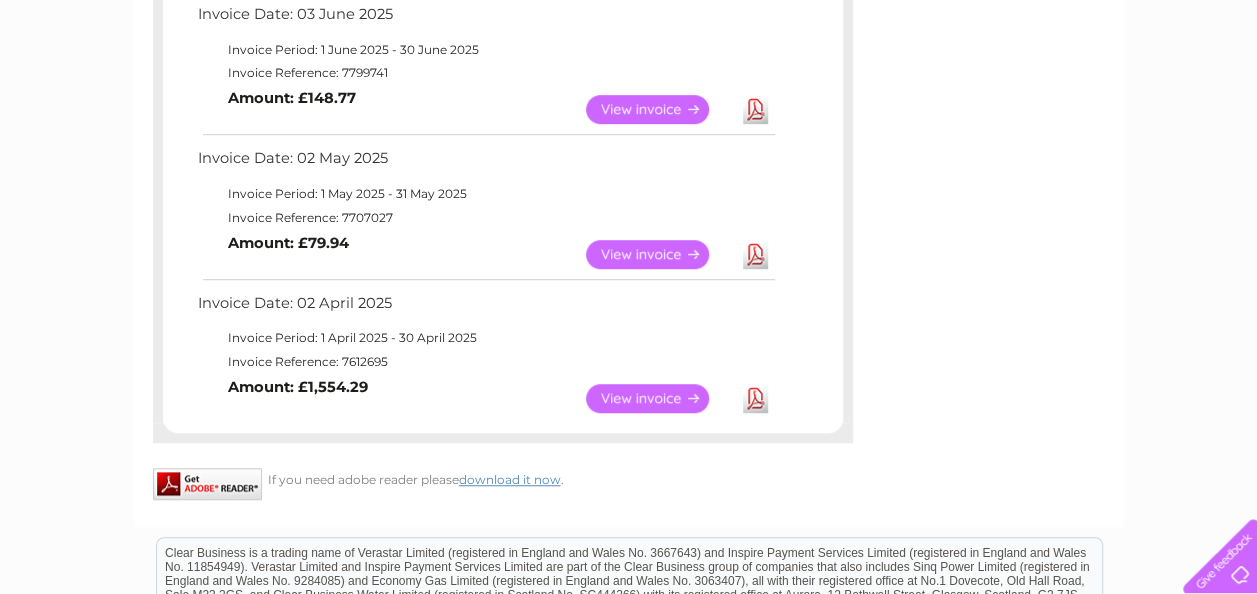 click on "Download" at bounding box center (755, 109) 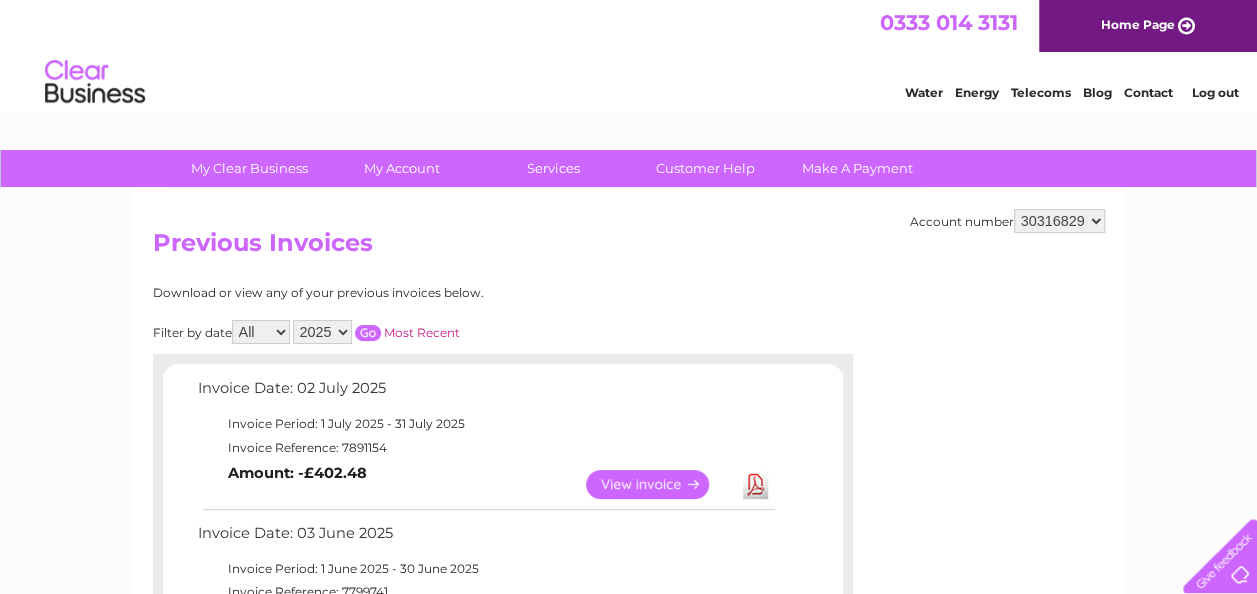 click on "Home Page" at bounding box center [1148, 26] 